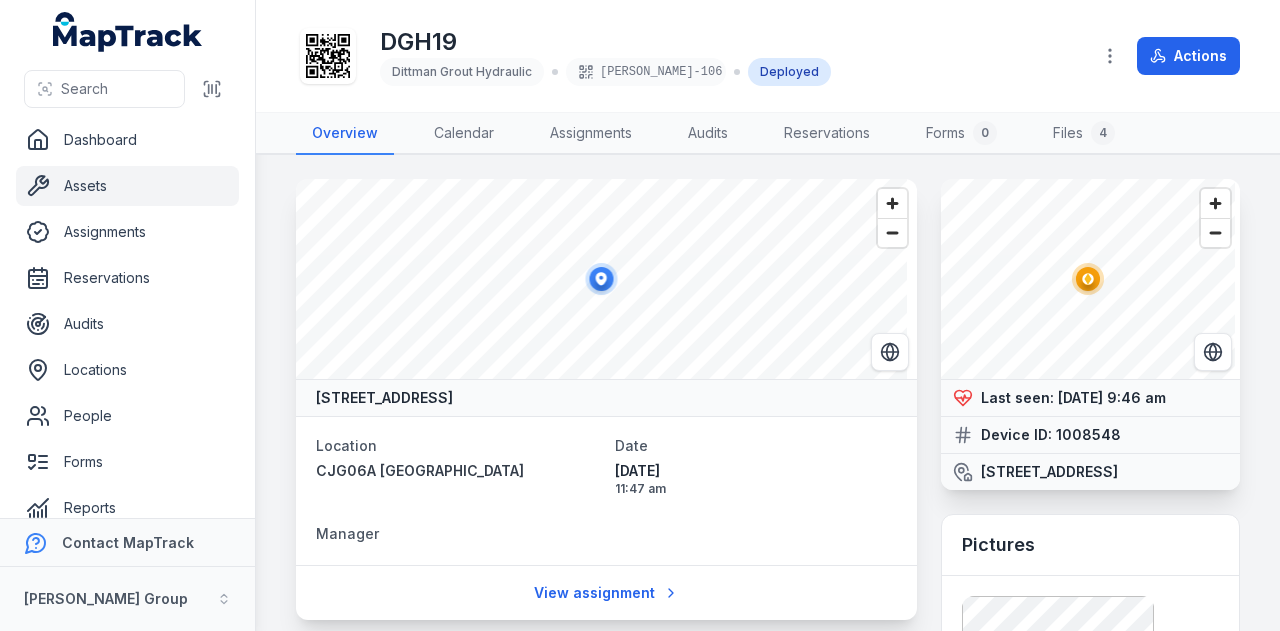 scroll, scrollTop: 0, scrollLeft: 0, axis: both 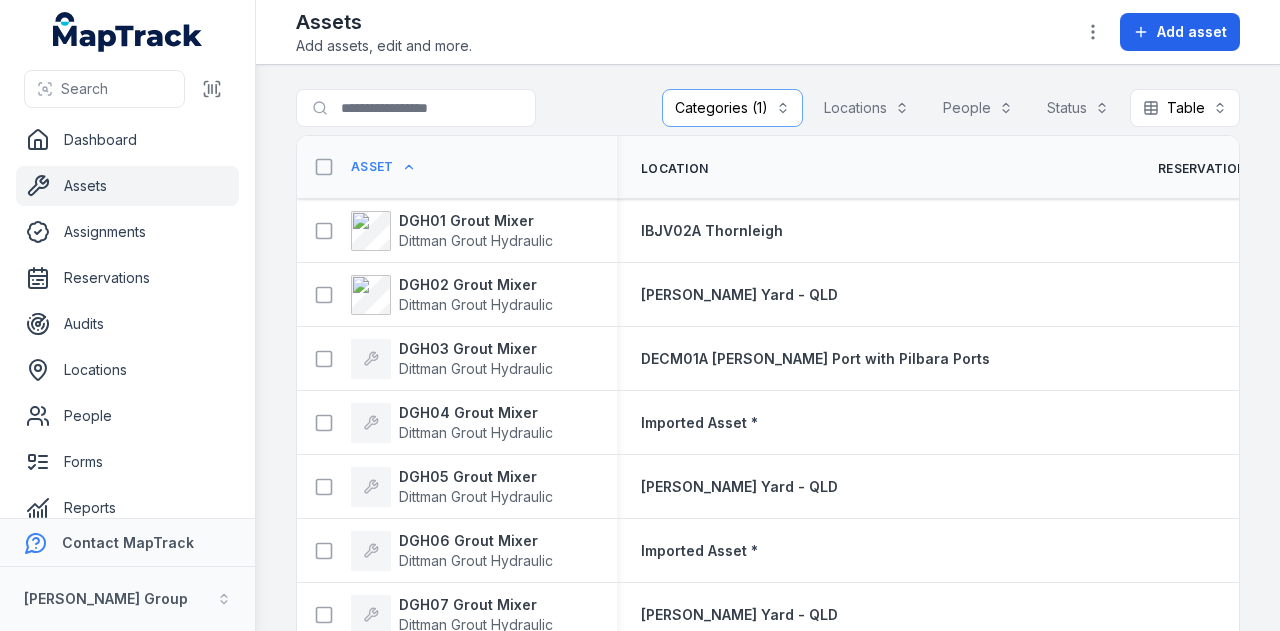 click on "Asset" at bounding box center [372, 167] 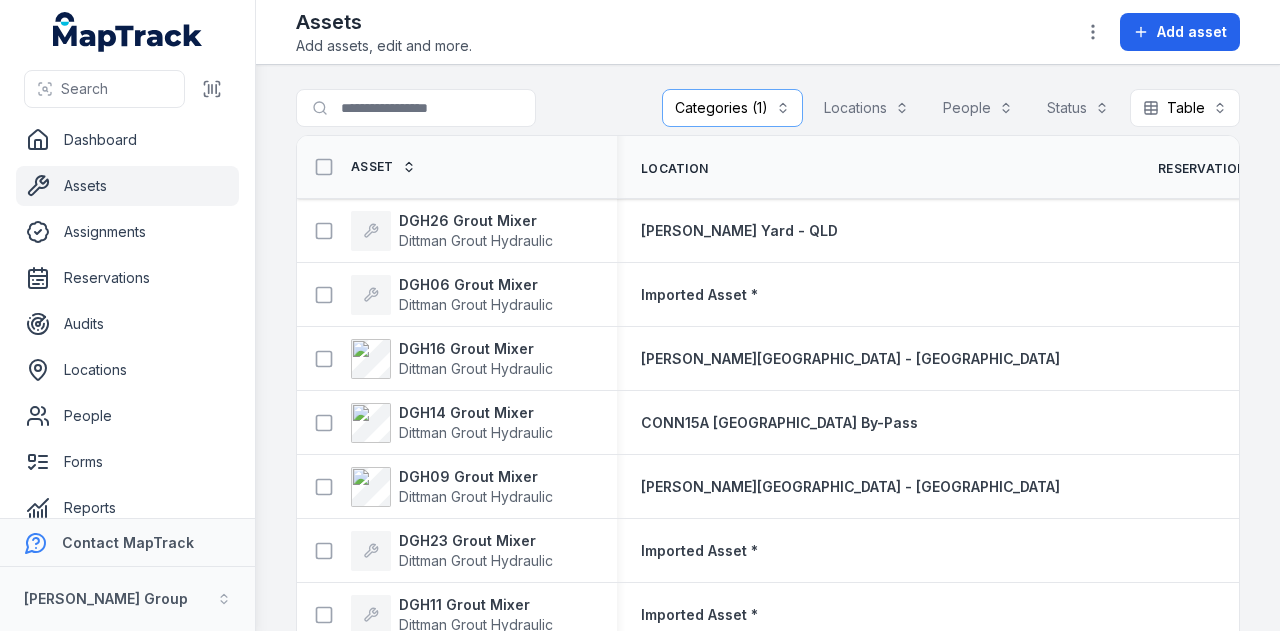 scroll, scrollTop: 0, scrollLeft: 0, axis: both 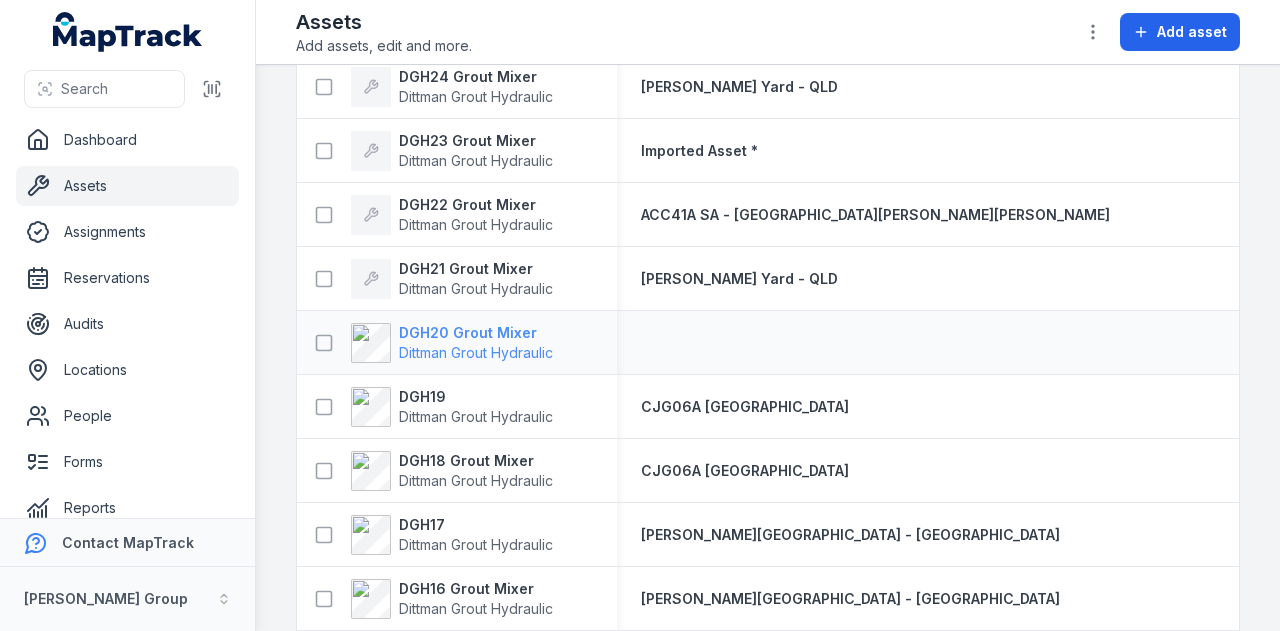 click on "DGH20 Grout Mixer" at bounding box center (476, 333) 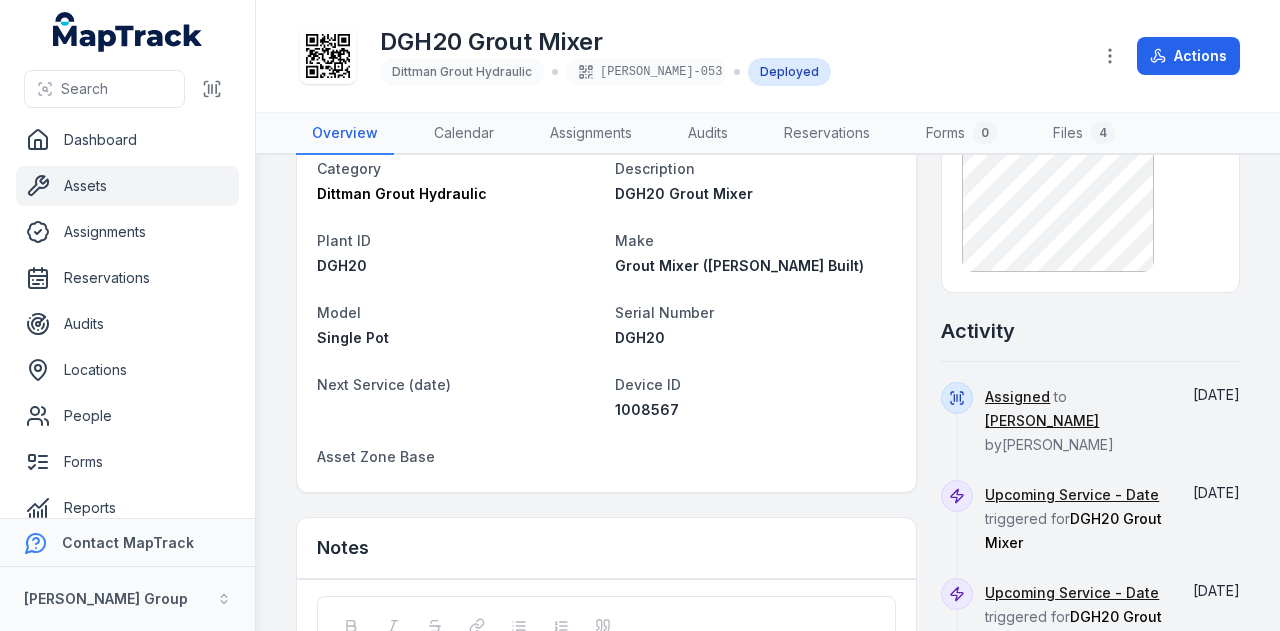 scroll, scrollTop: 400, scrollLeft: 0, axis: vertical 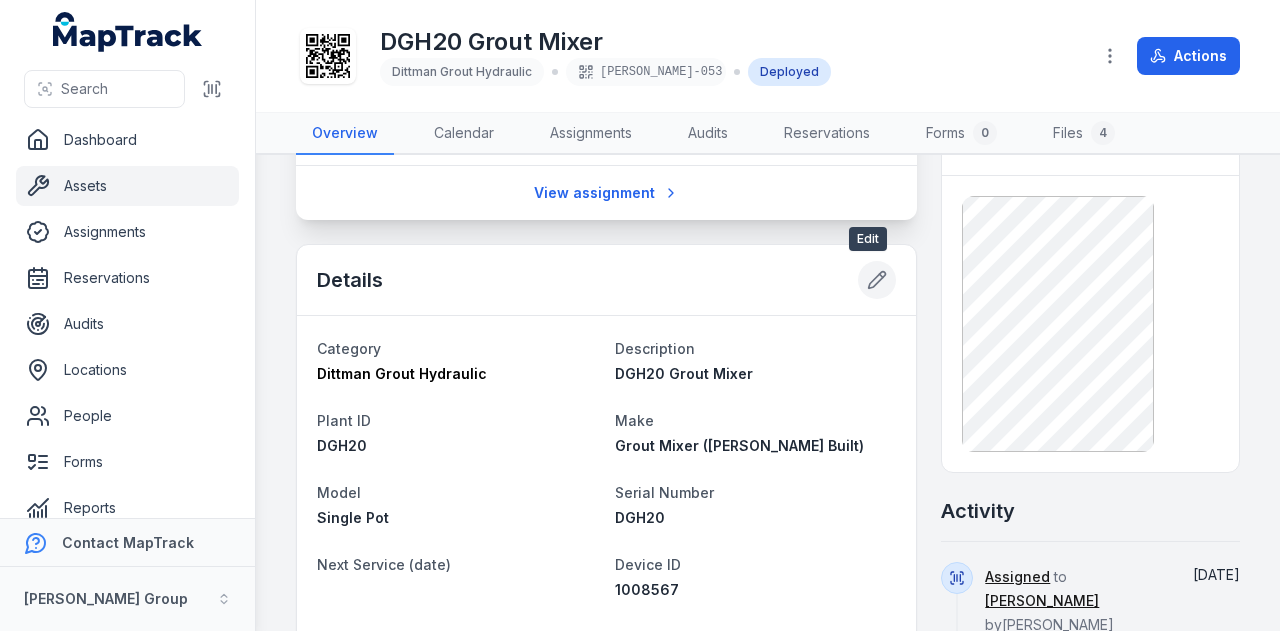 click 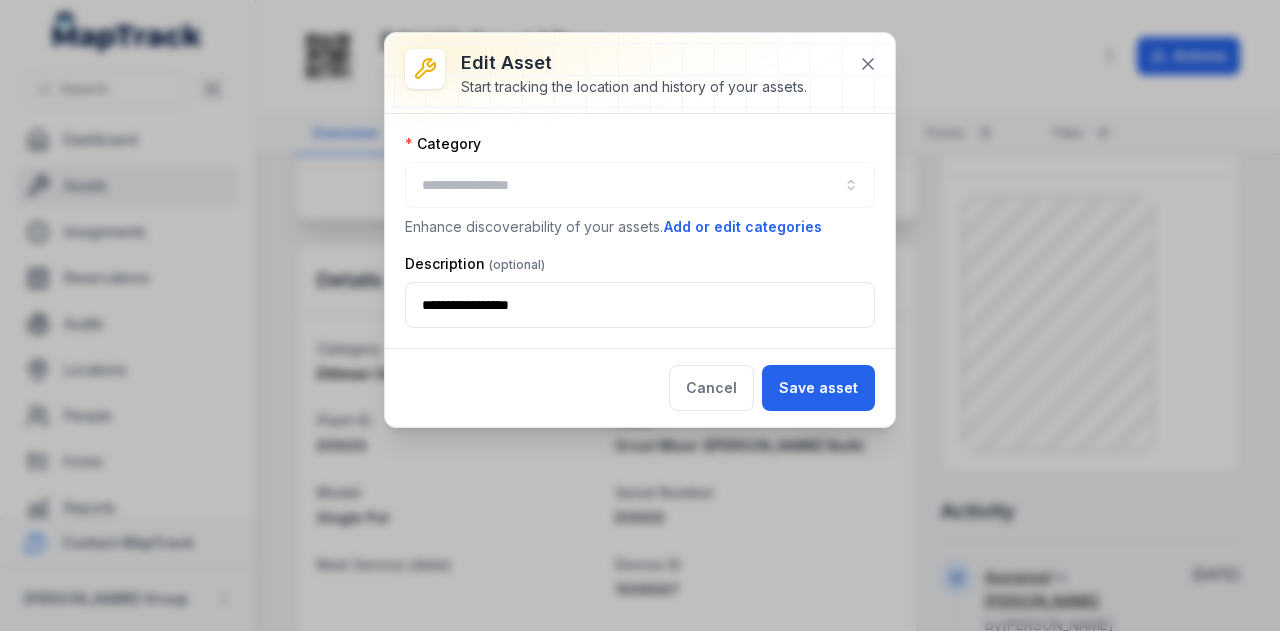 type on "**********" 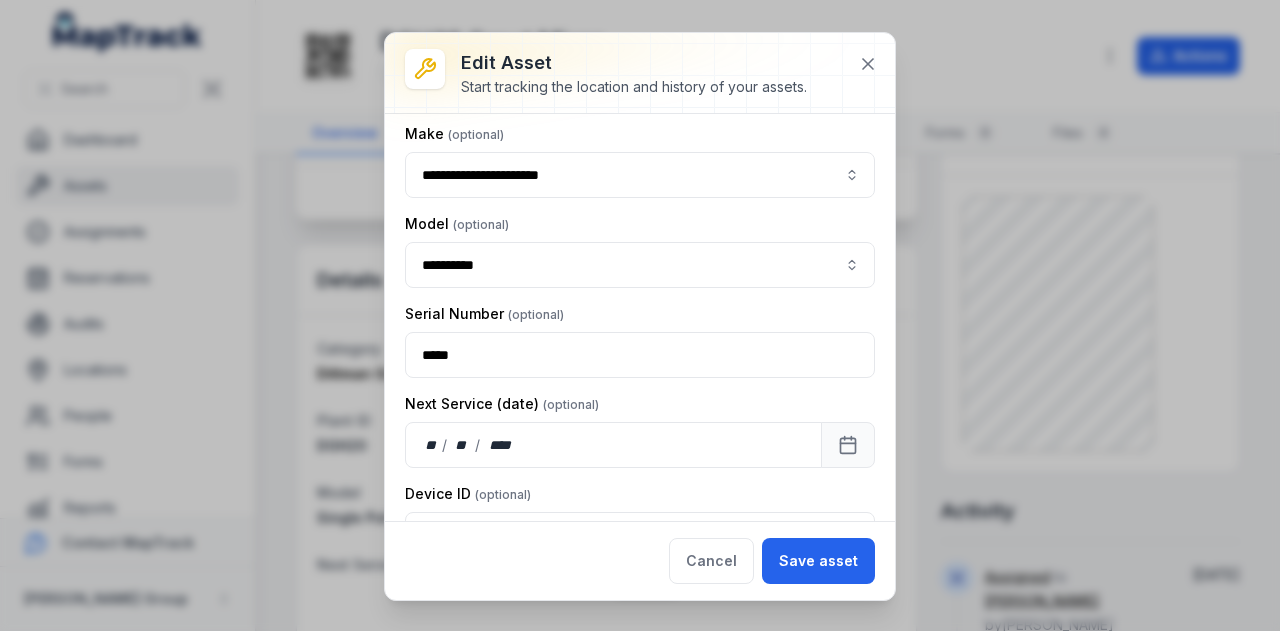 scroll, scrollTop: 448, scrollLeft: 0, axis: vertical 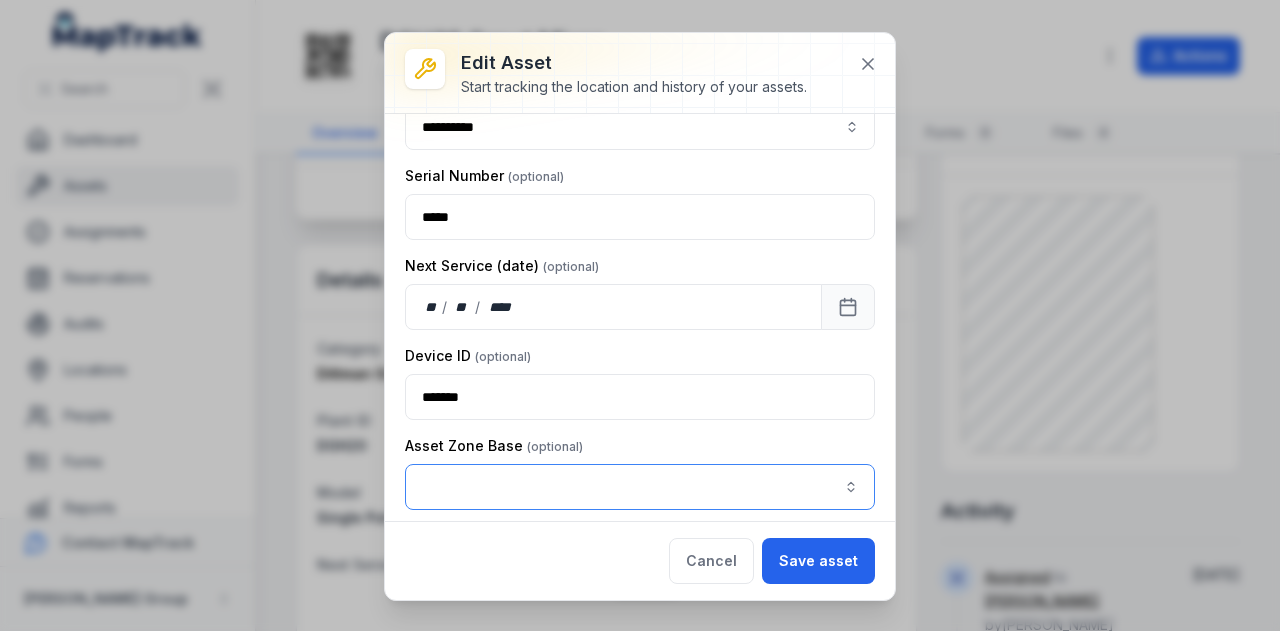 click at bounding box center [640, 487] 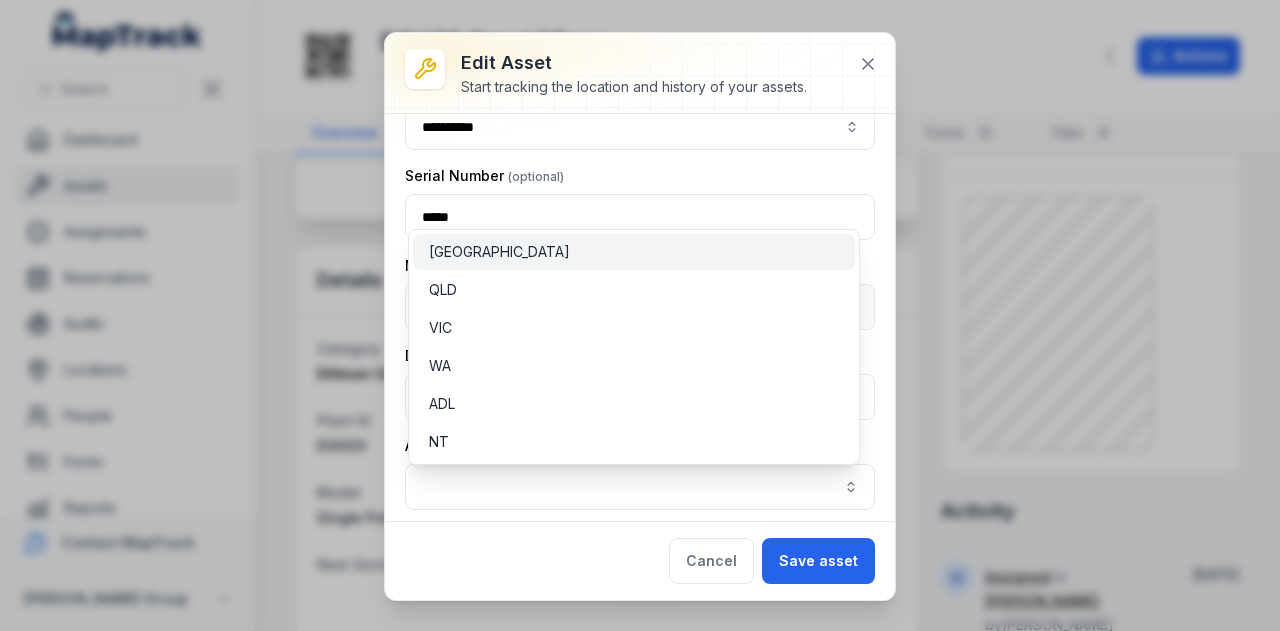 click on "[GEOGRAPHIC_DATA]" at bounding box center [634, 252] 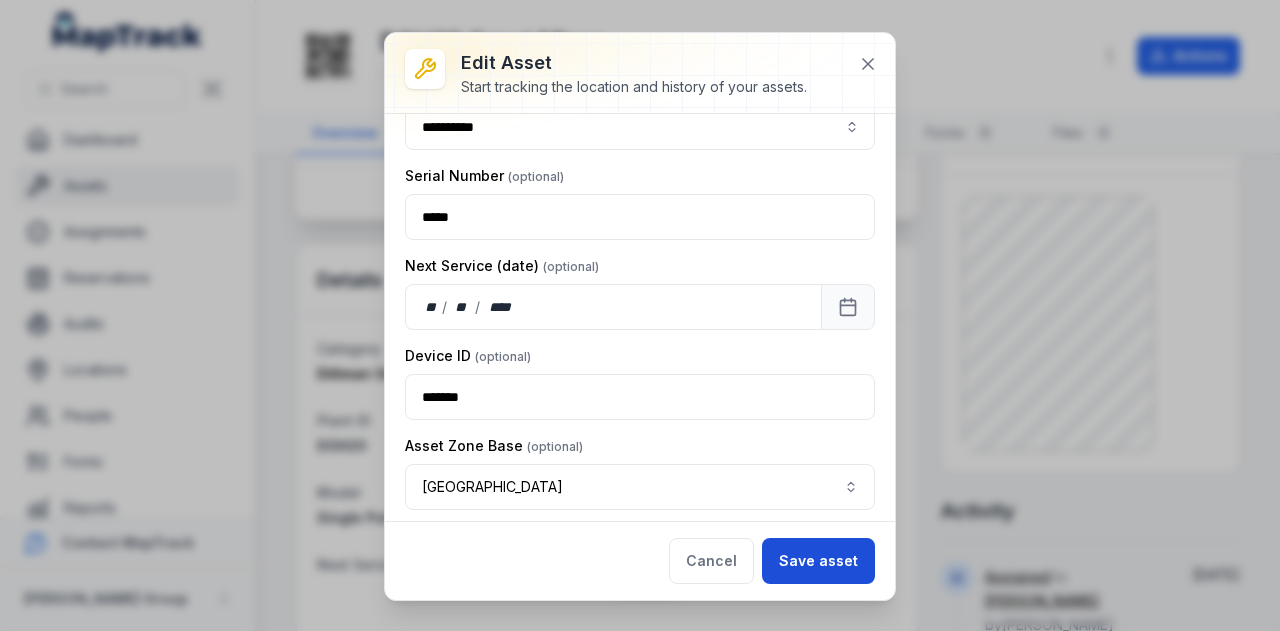 click on "Save asset" at bounding box center [818, 561] 